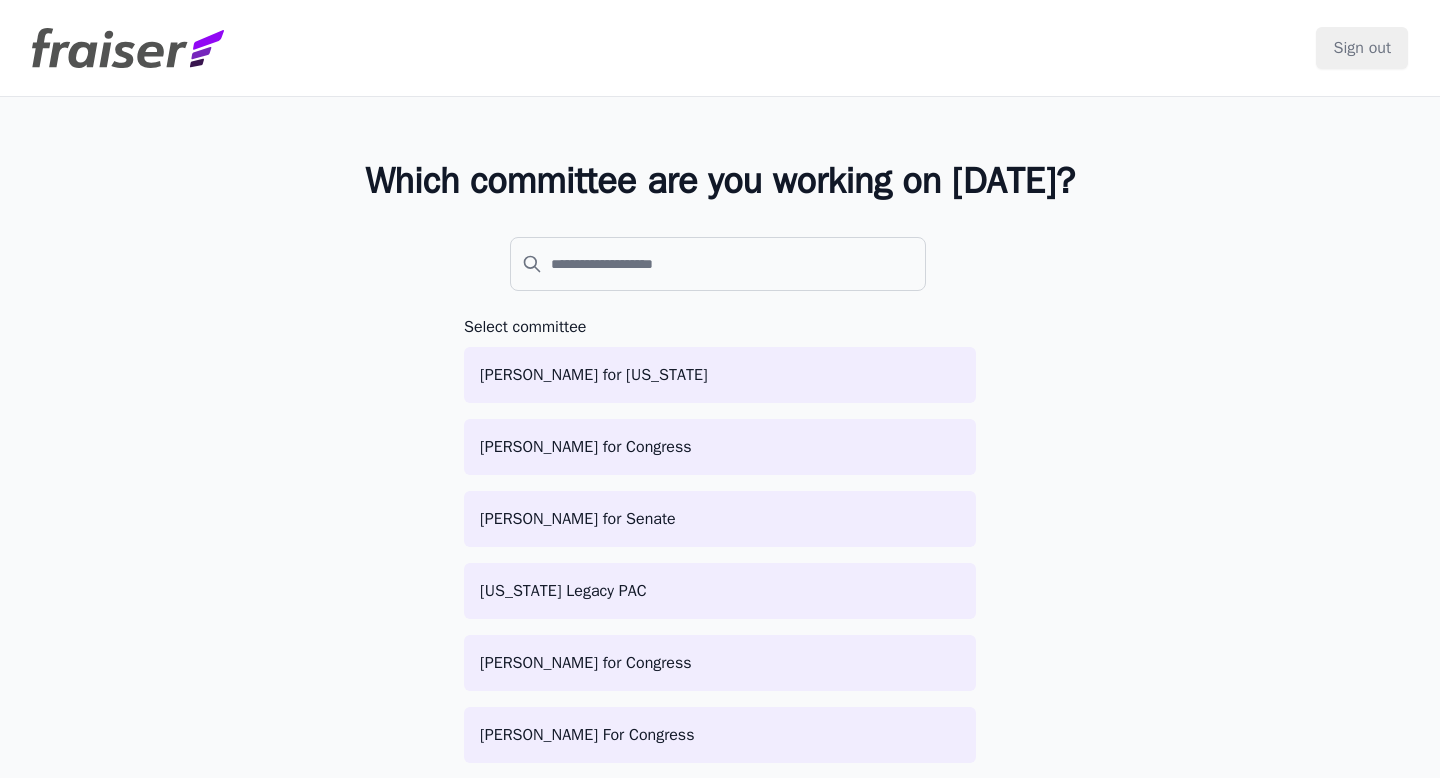 scroll, scrollTop: 0, scrollLeft: 0, axis: both 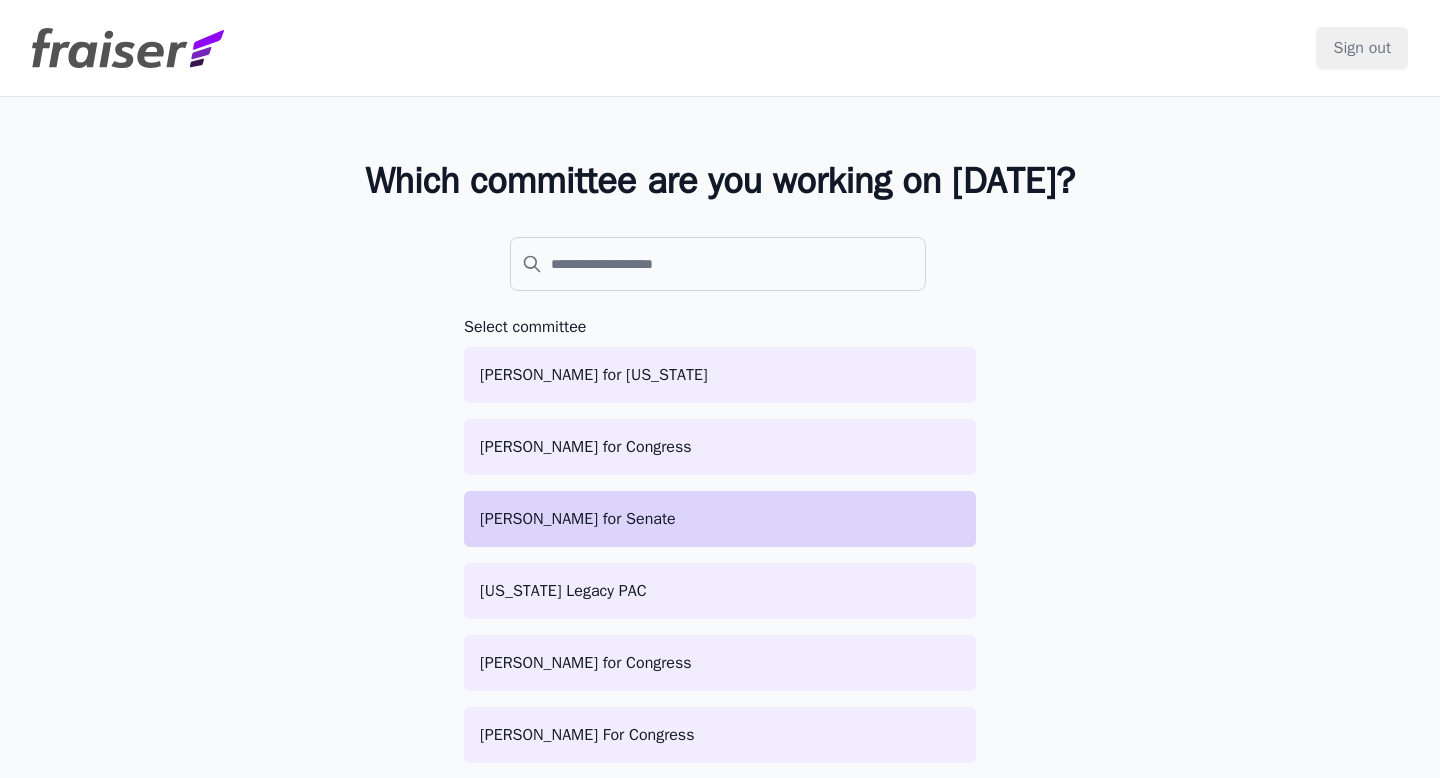 click on "[PERSON_NAME] for Senate" at bounding box center (720, 519) 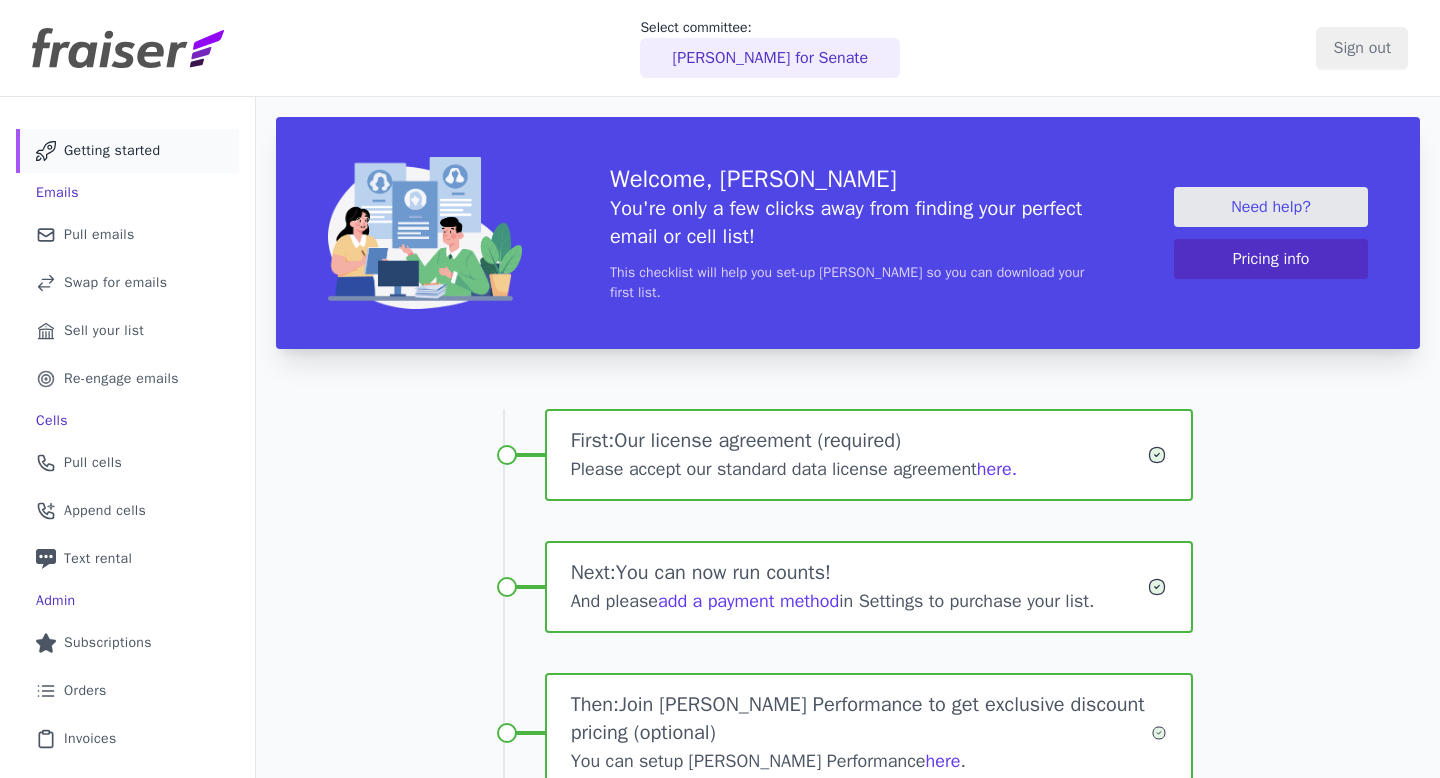 scroll, scrollTop: 0, scrollLeft: 0, axis: both 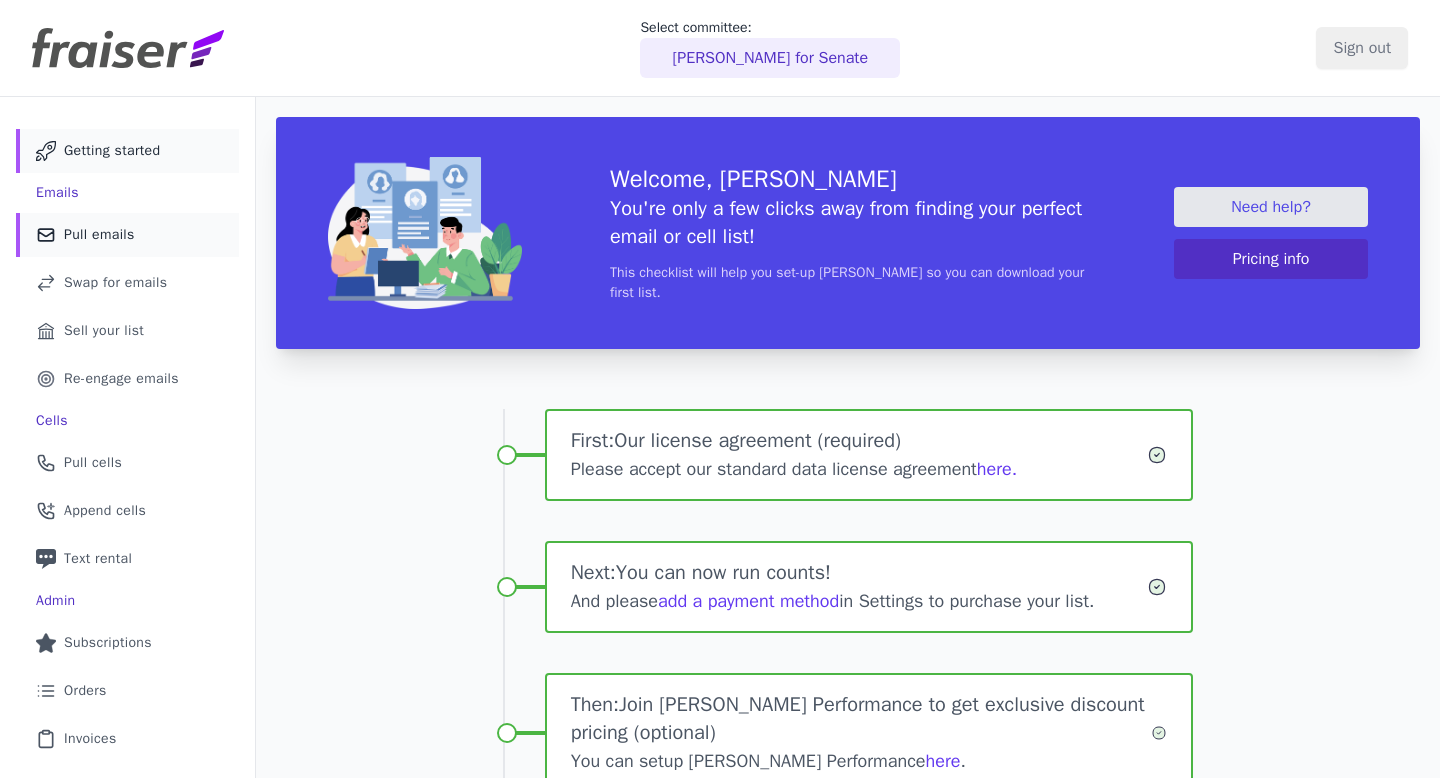 click on "Mail Icon Outline of a mail envelope
Pull emails" at bounding box center [127, 235] 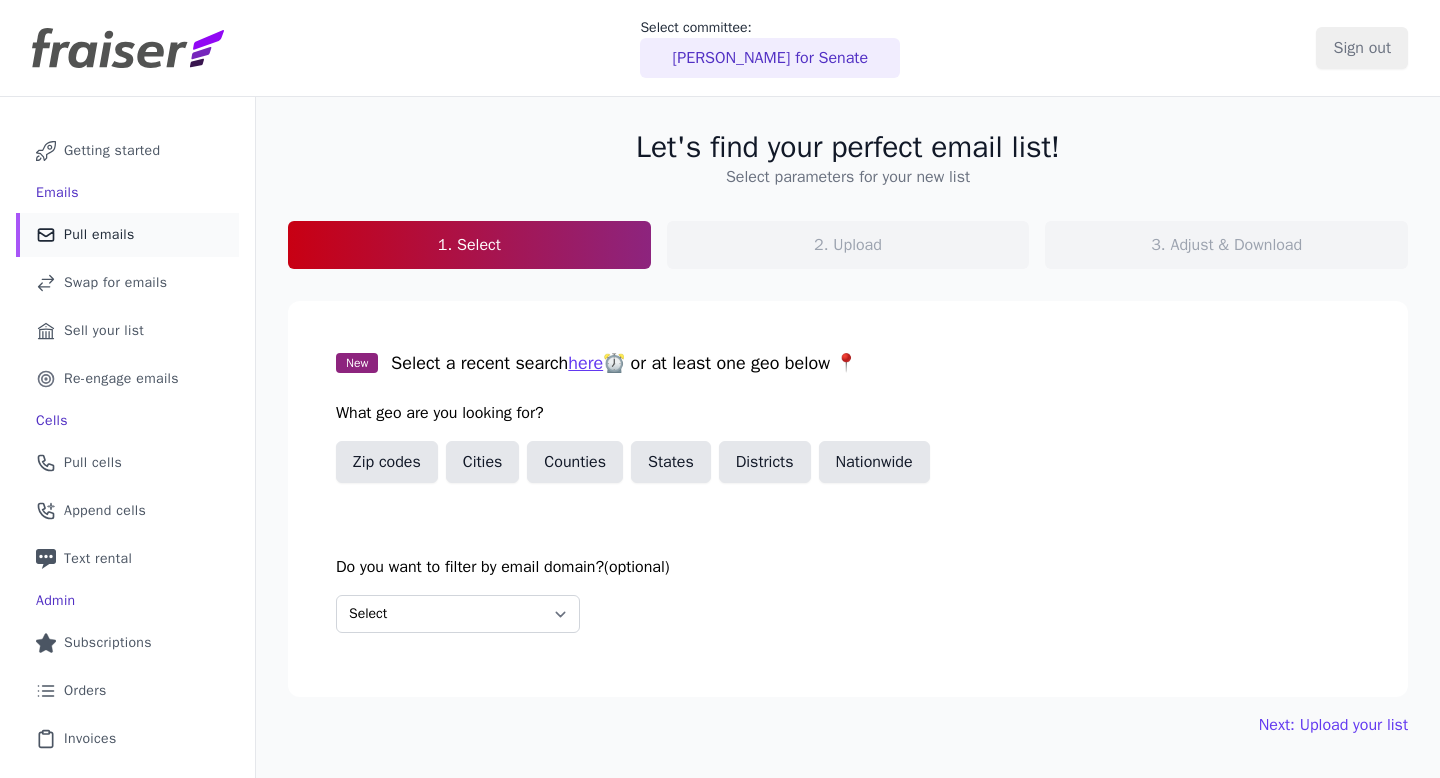 scroll, scrollTop: 0, scrollLeft: 0, axis: both 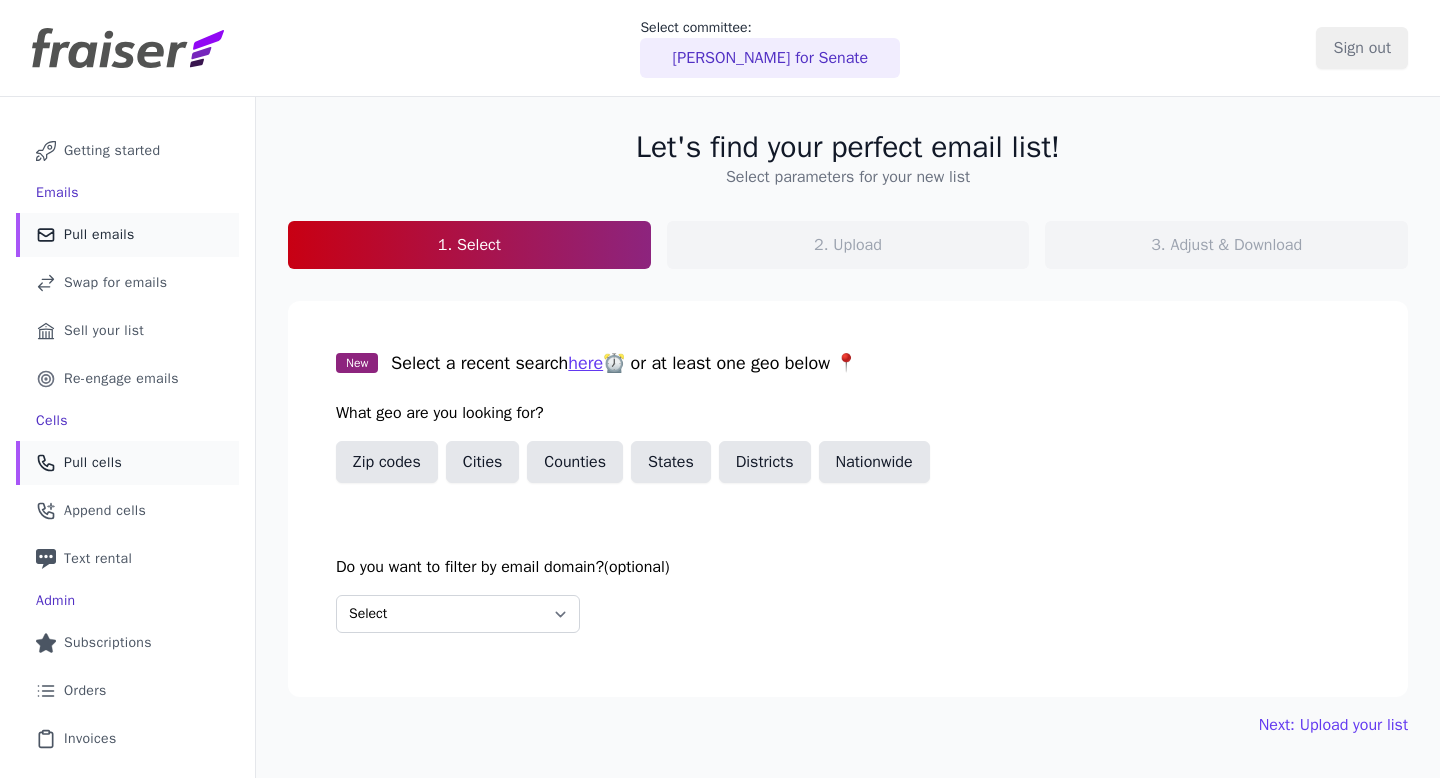 click on "Pull cells" at bounding box center [93, 463] 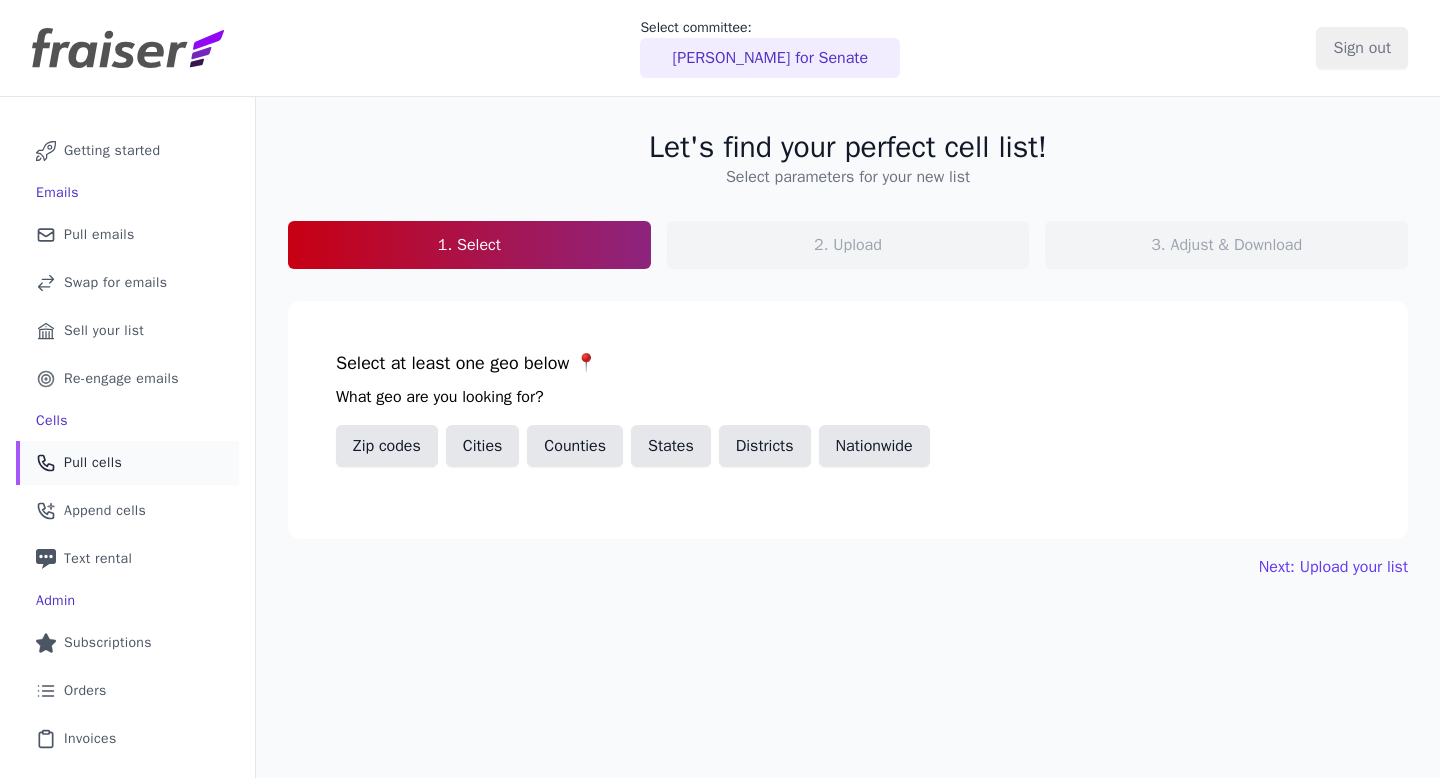 scroll, scrollTop: 0, scrollLeft: 0, axis: both 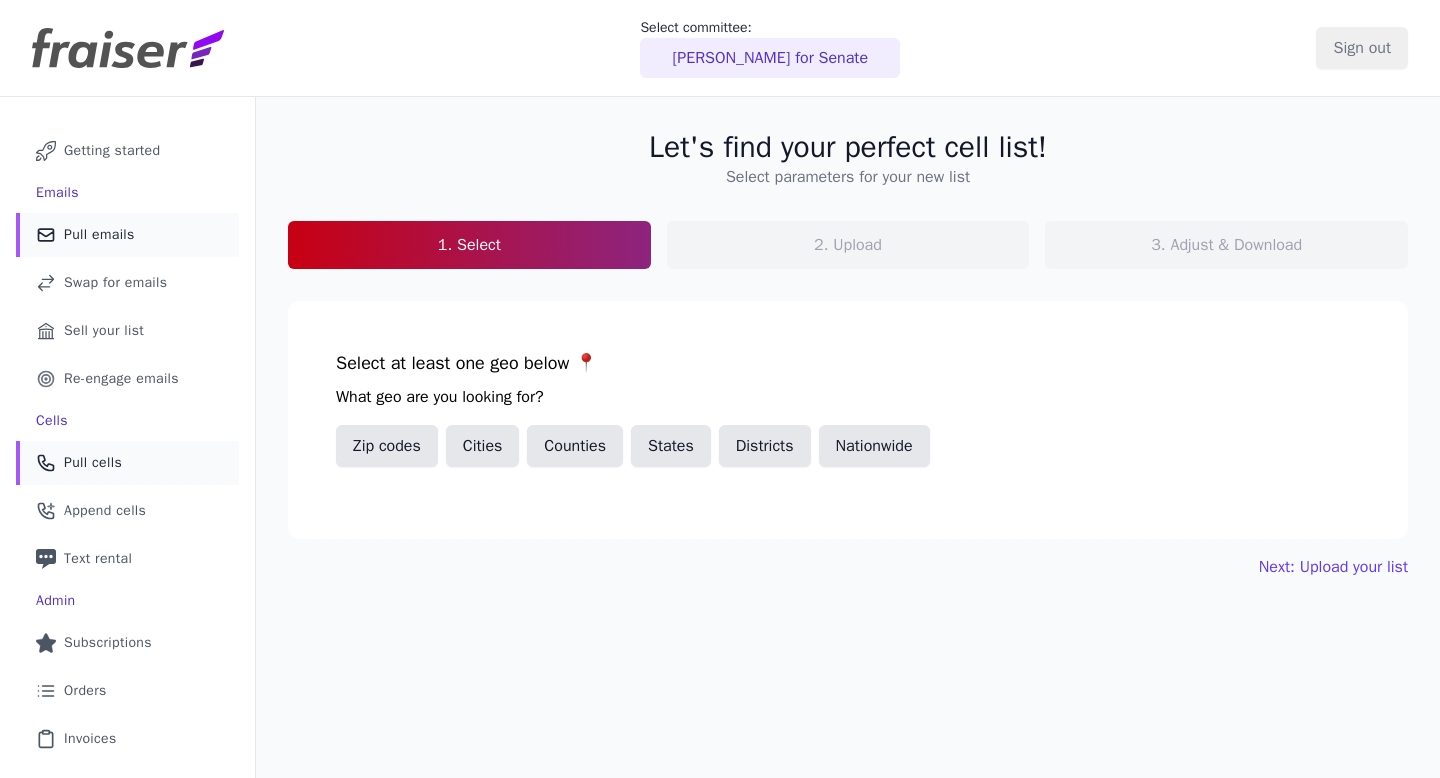 click on "Mail Icon Outline of a mail envelope
Pull emails" at bounding box center [127, 235] 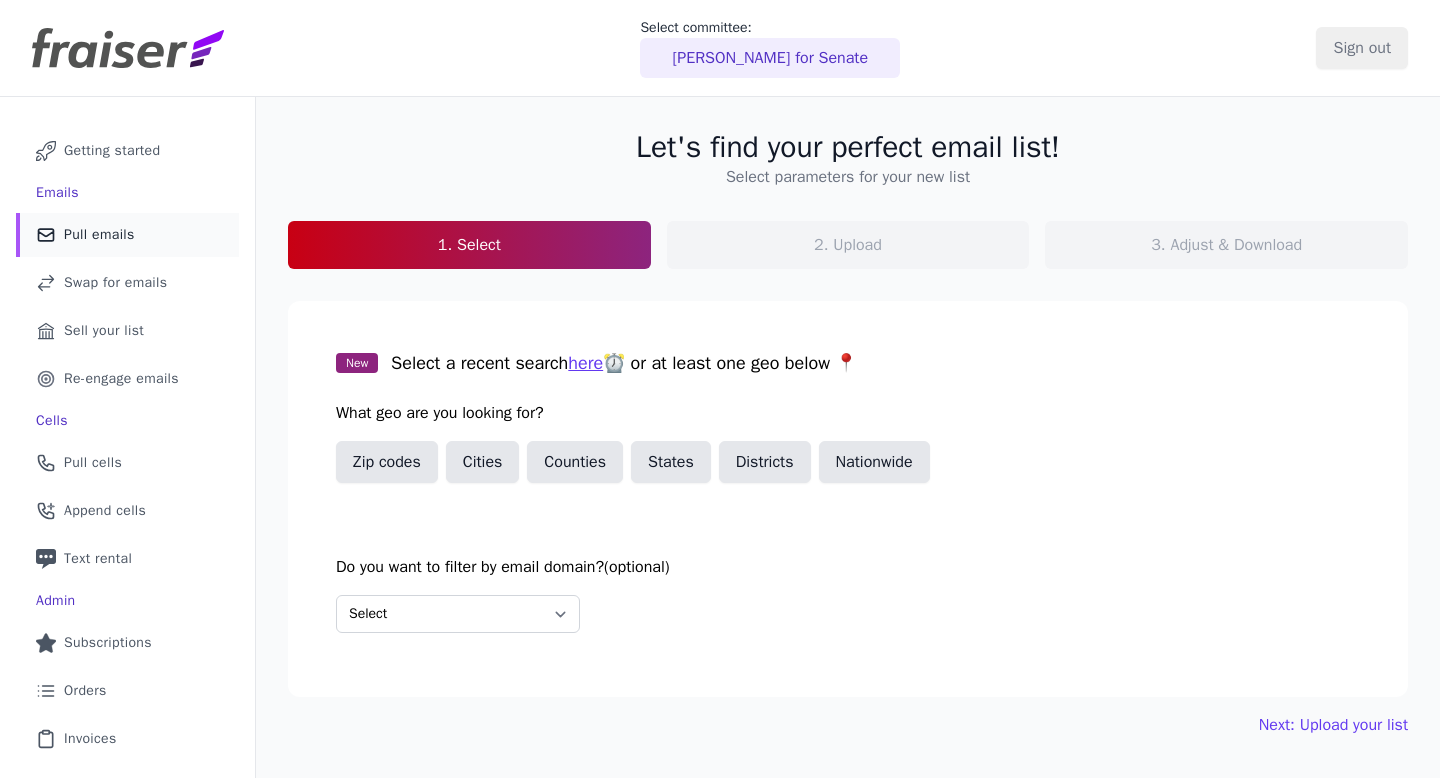 scroll, scrollTop: 0, scrollLeft: 0, axis: both 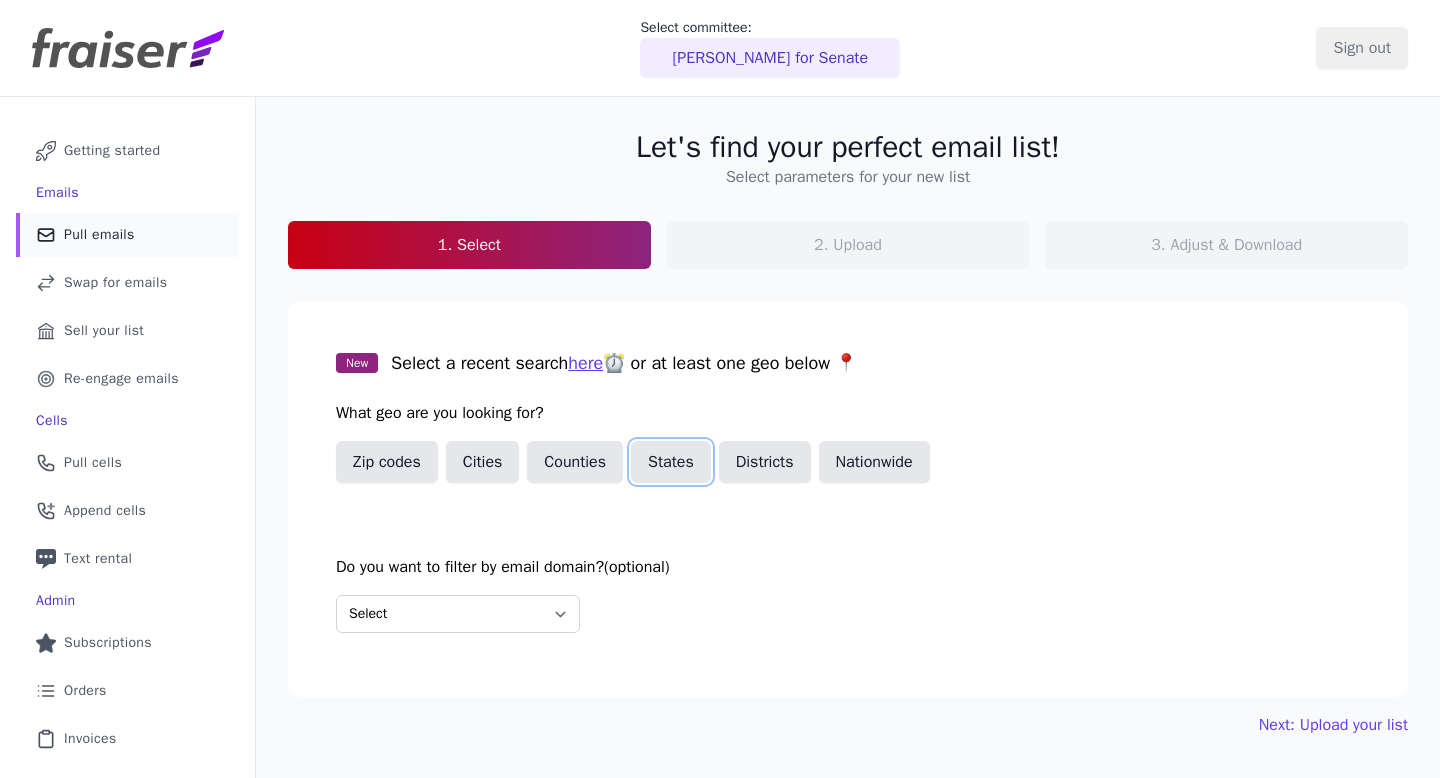 click on "States" at bounding box center [671, 462] 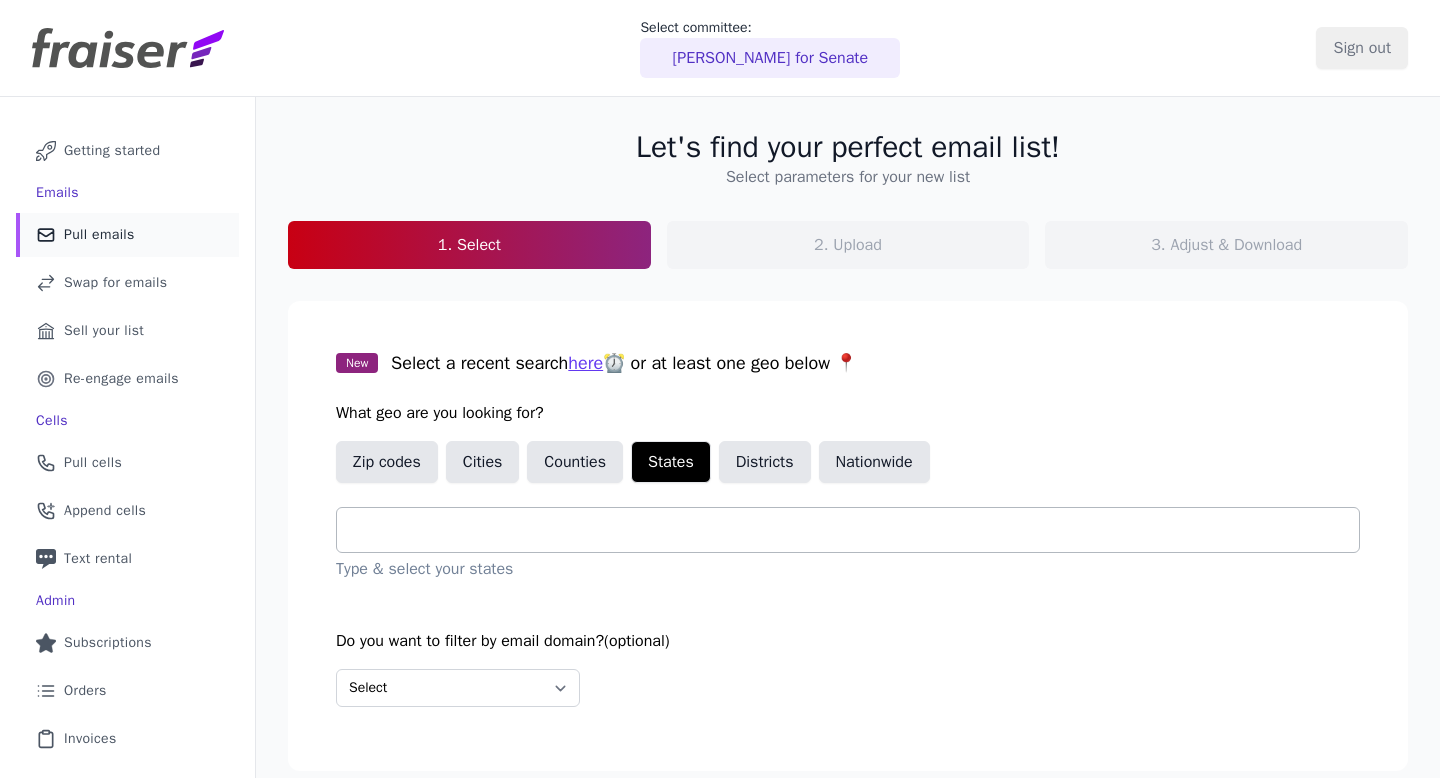 click at bounding box center [856, 530] 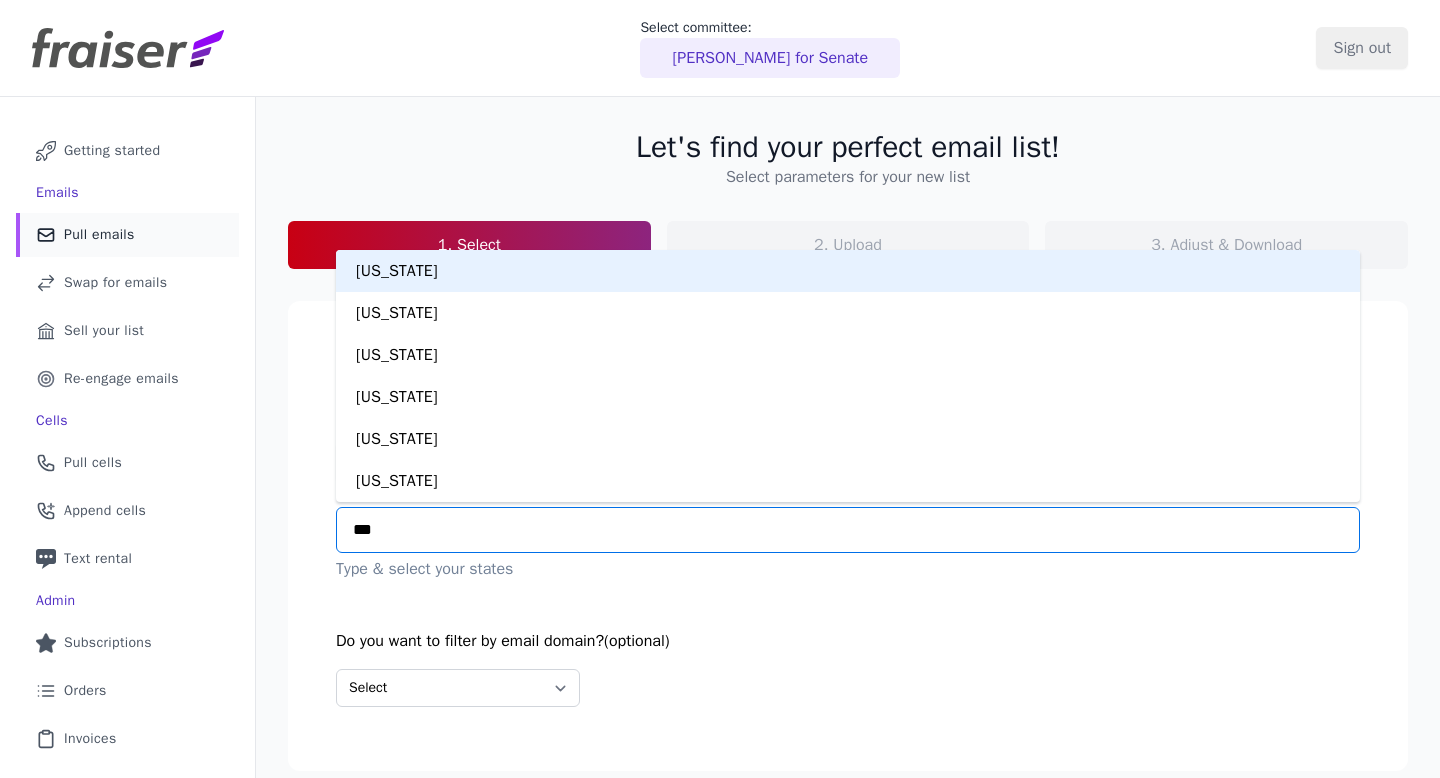 type on "****" 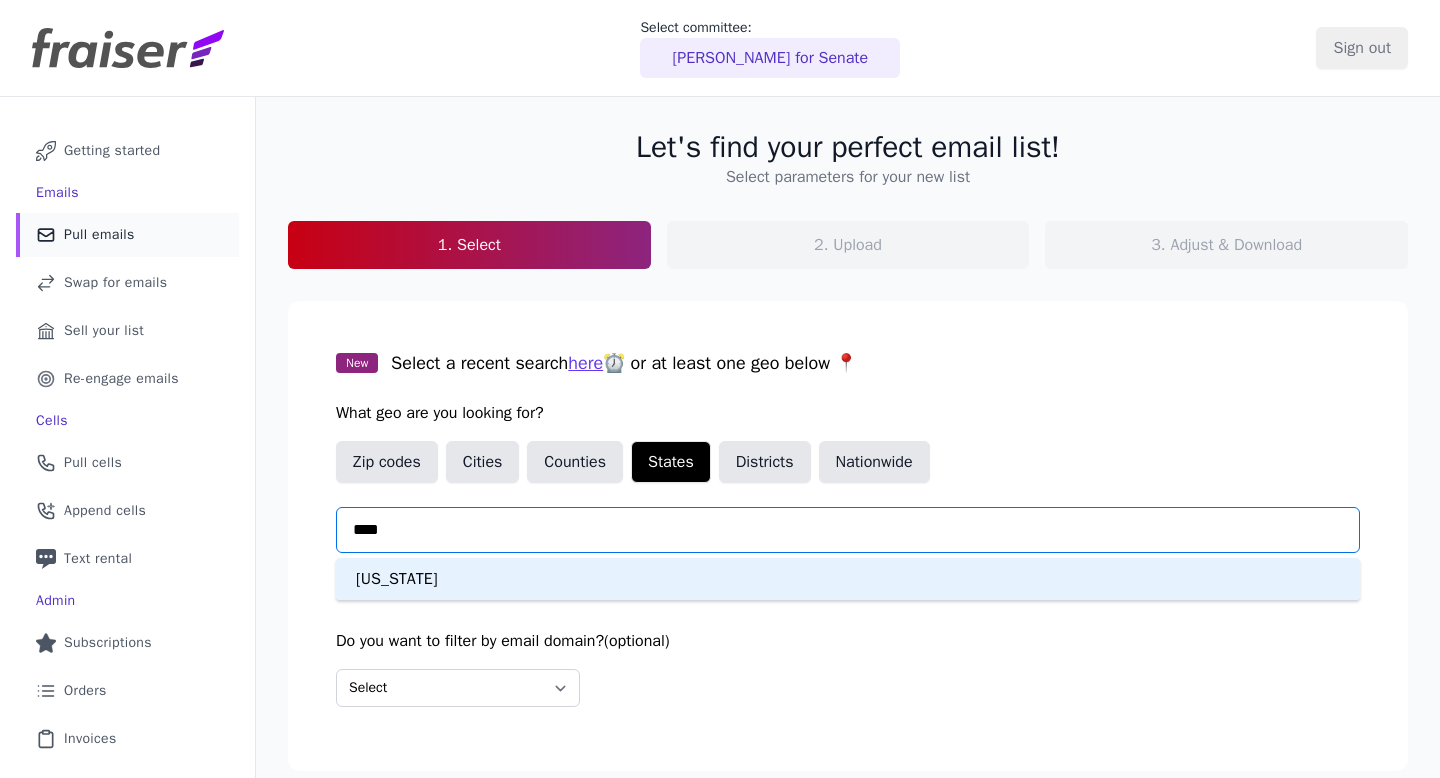 click on "[US_STATE]" at bounding box center [848, 579] 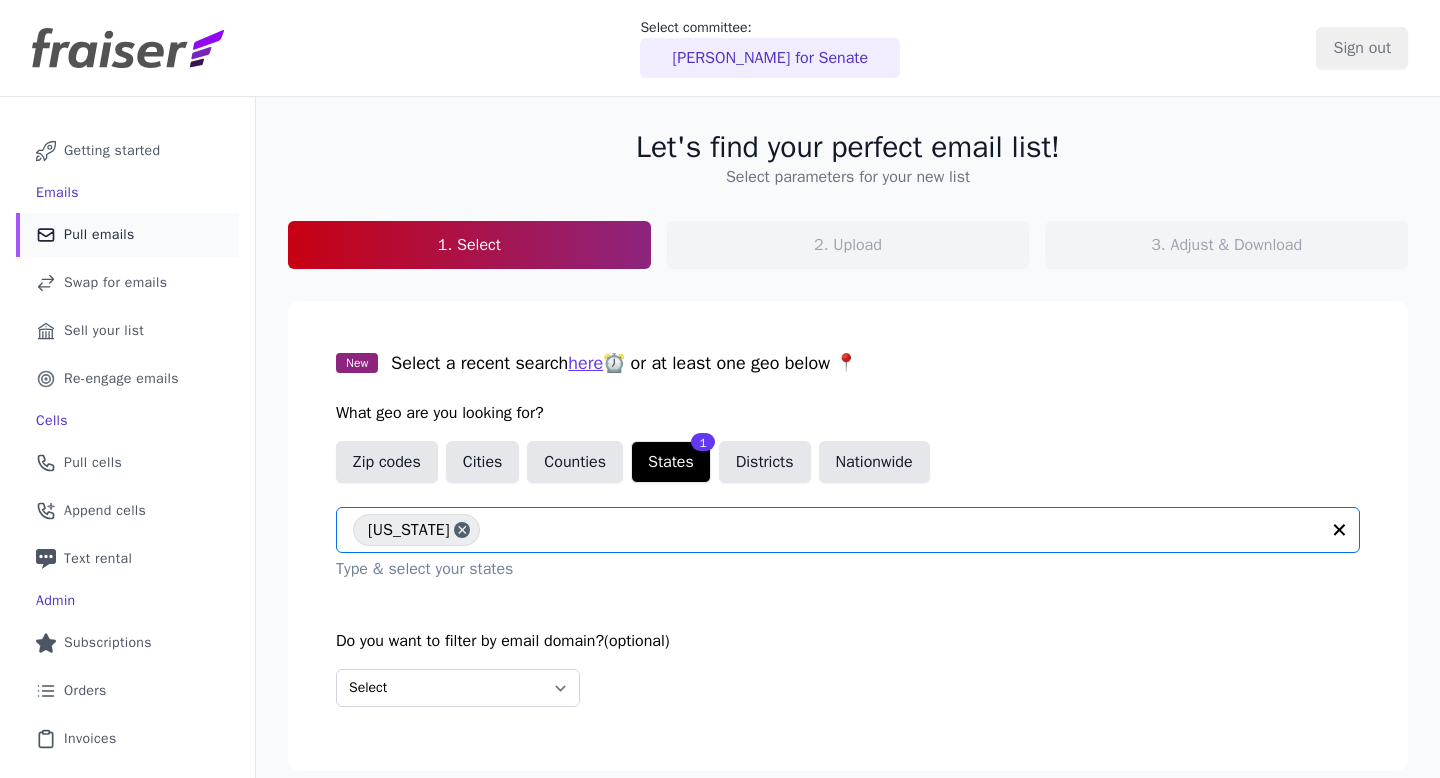 scroll, scrollTop: 127, scrollLeft: 0, axis: vertical 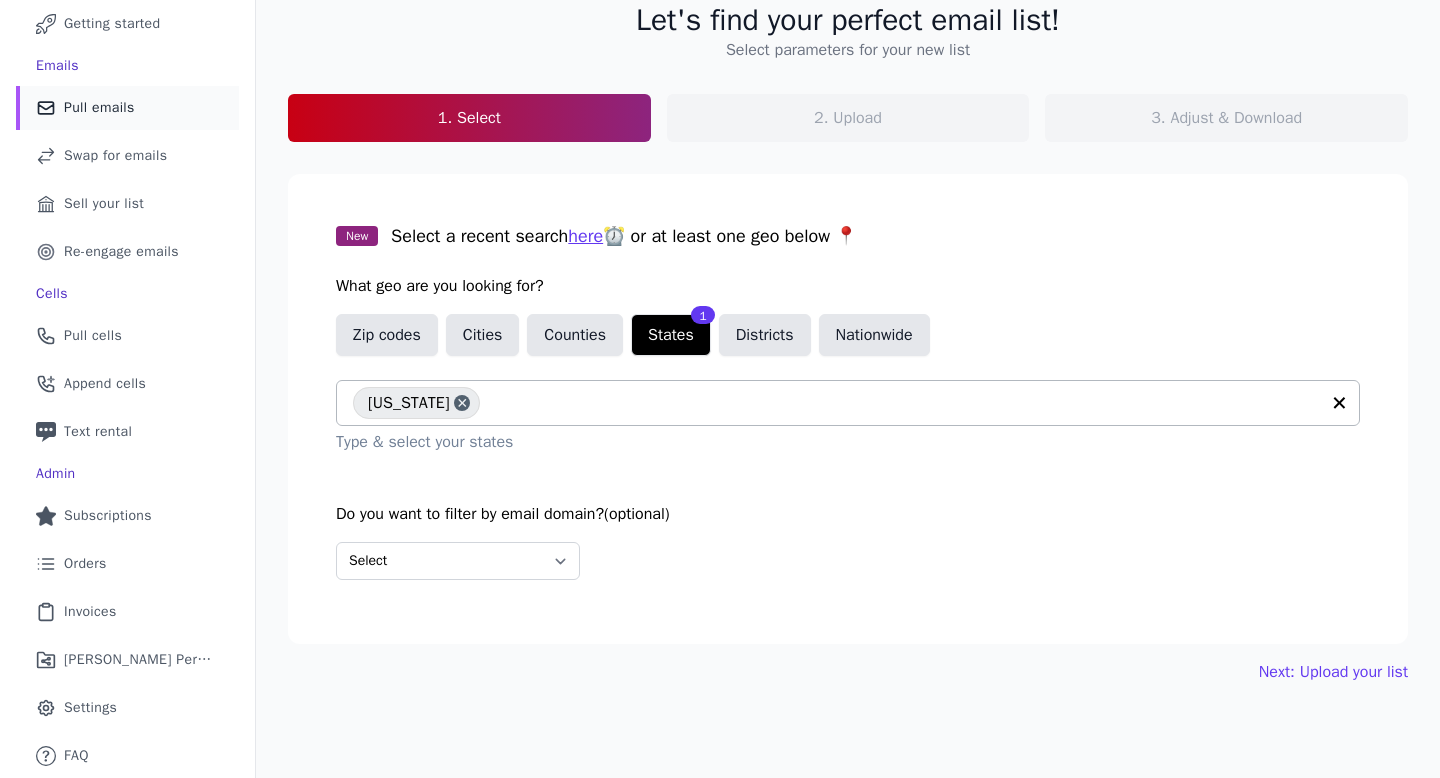 click on "Let's find your perfect email list!   Select parameters for your new list   1. Select   2. Upload   3. Adjust & Download     New   Select a recent search  here  ⏰ or at least one geo below 📍   What geo are you looking for?   Zip codes   Cities   Counties   States   1 Districts     Nationwide           [US_STATE]                   Type & select your states     Do you want to filter by email domain?  (optional)   Select Include only these domains Include none of these domains     Next: Upload your list" 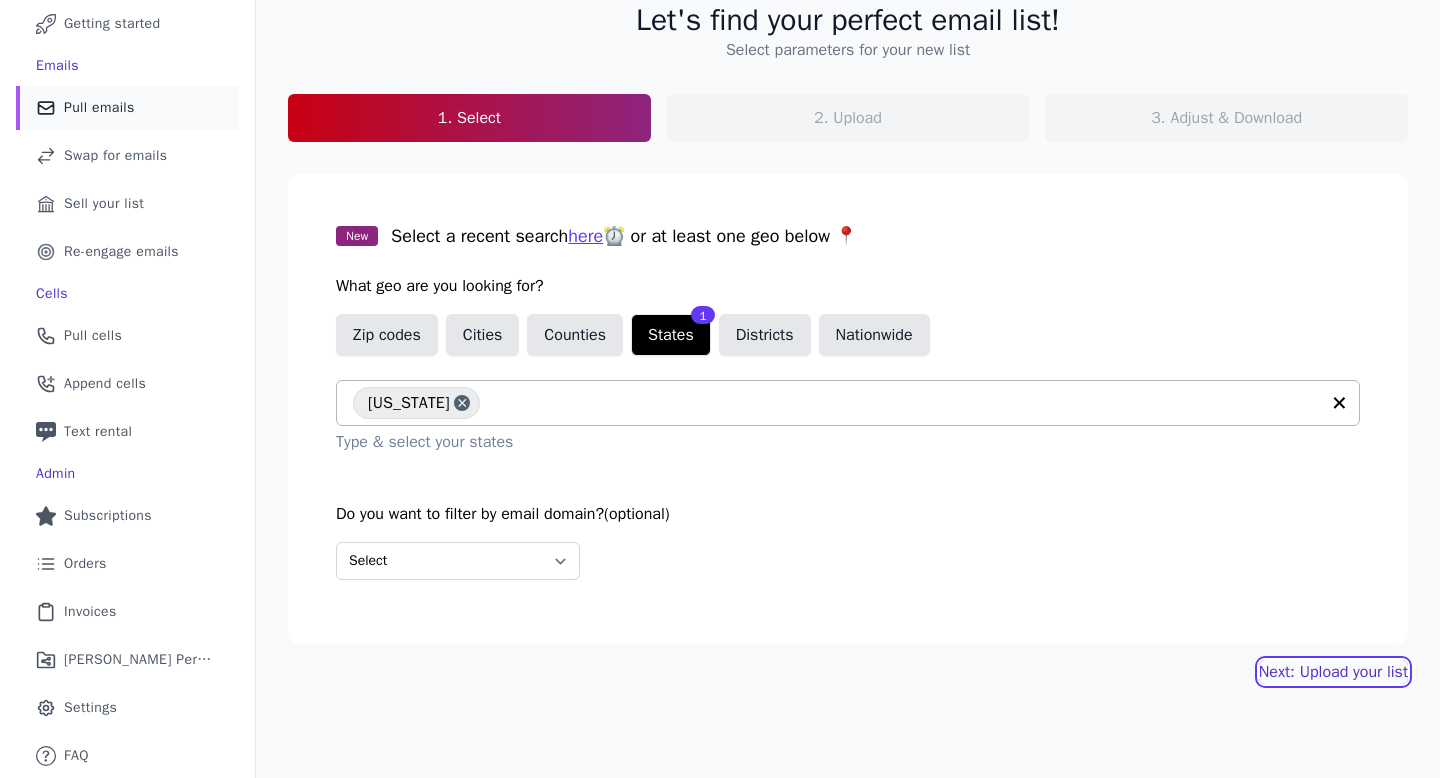 click on "Next: Upload your list" at bounding box center [1333, 672] 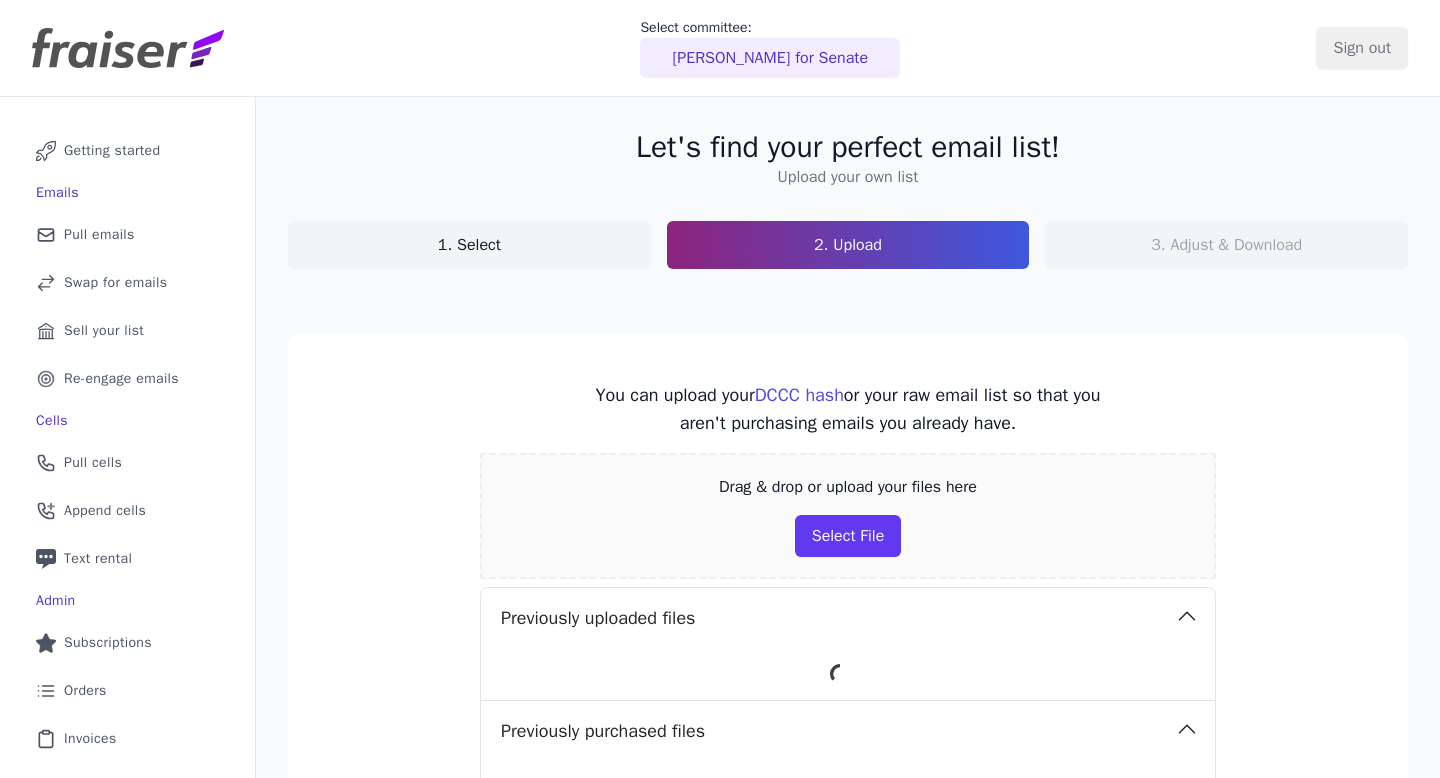 scroll, scrollTop: 0, scrollLeft: 0, axis: both 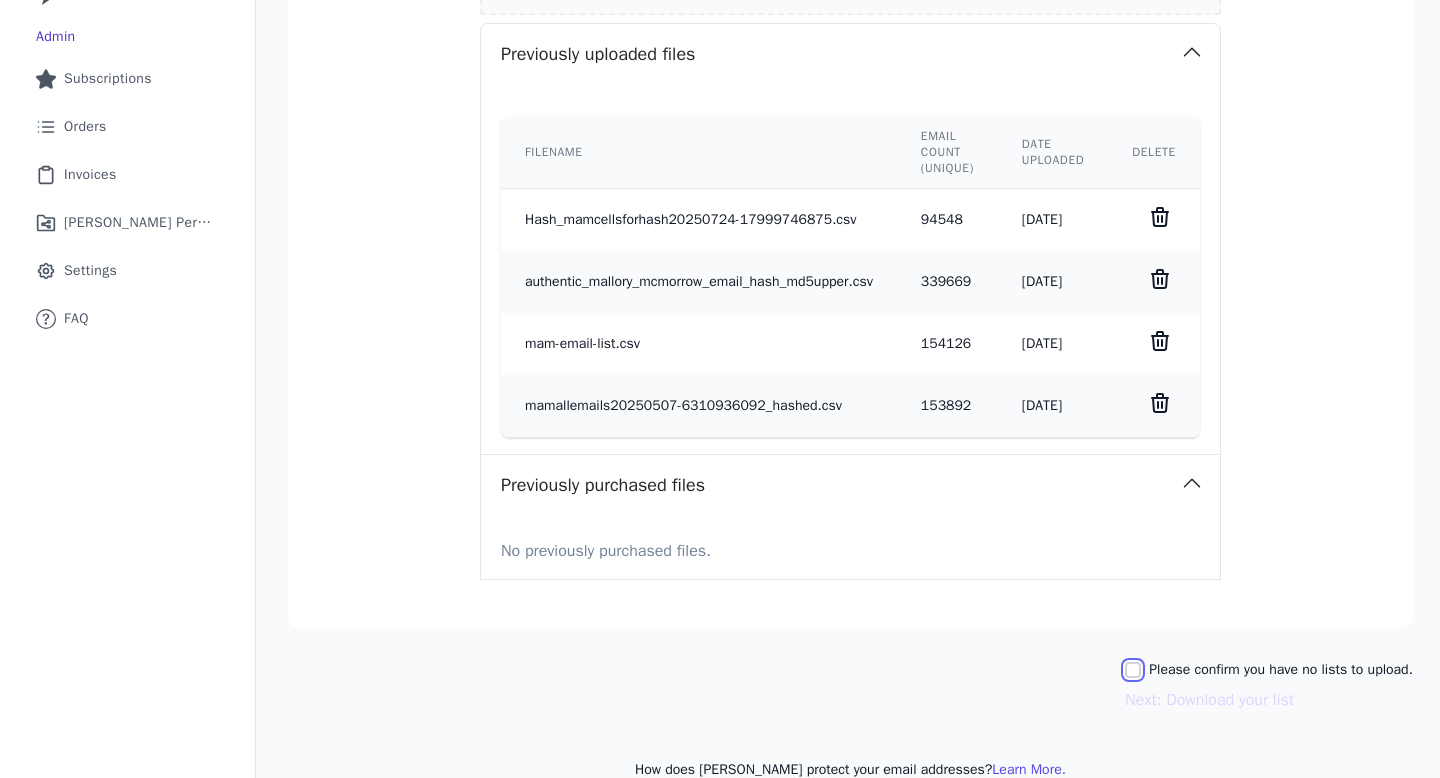 click on "Please confirm you have no lists to upload." at bounding box center (1133, 670) 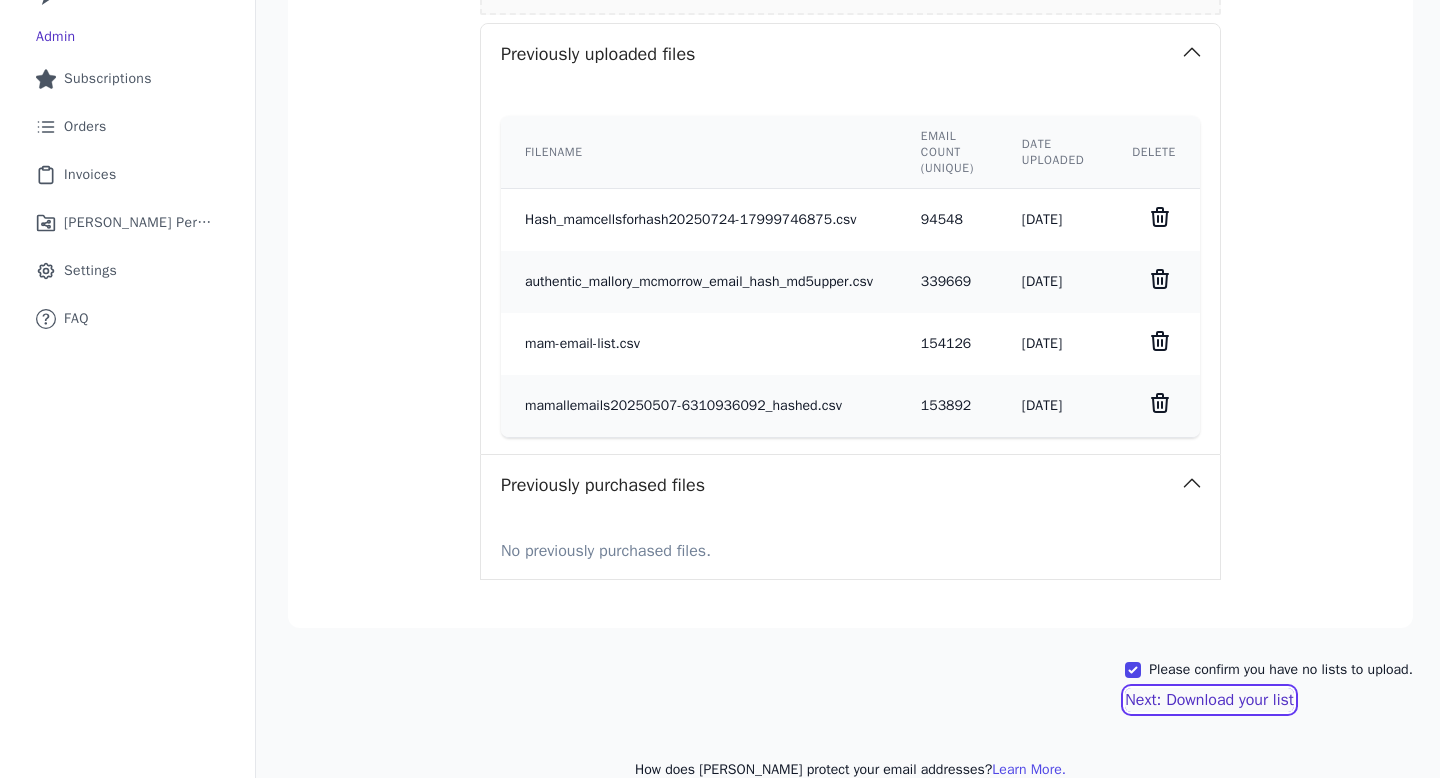click on "Next: Download your list" at bounding box center [1209, 700] 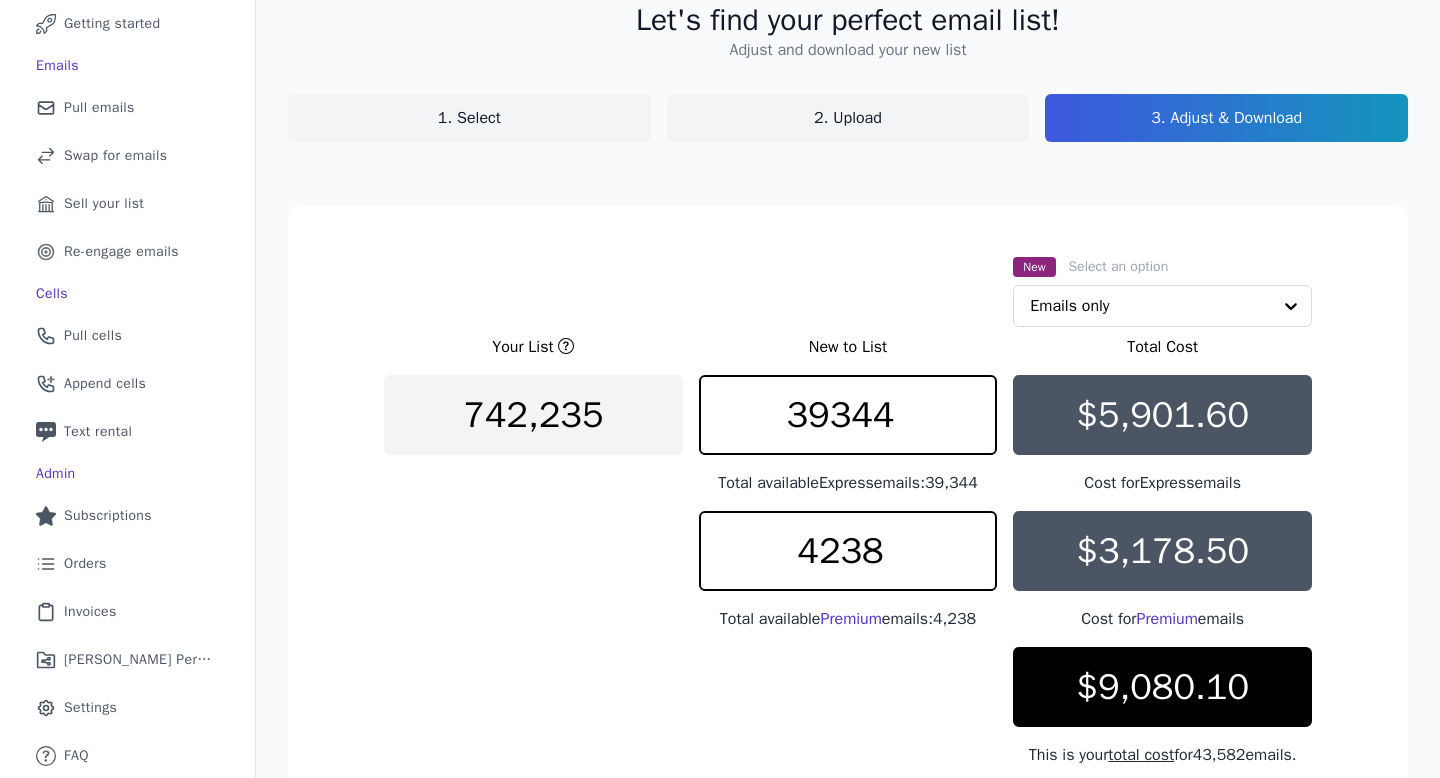 scroll, scrollTop: 373, scrollLeft: 0, axis: vertical 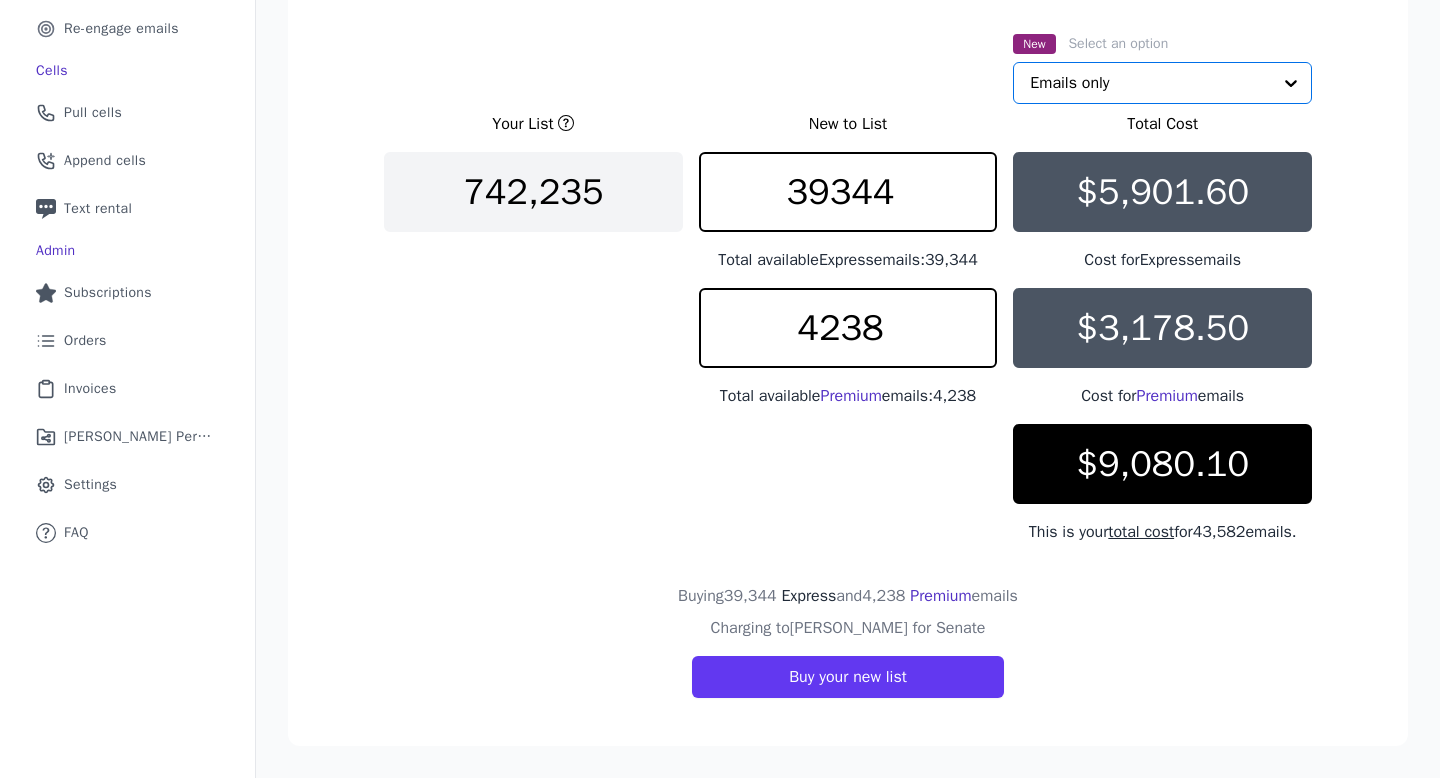 click 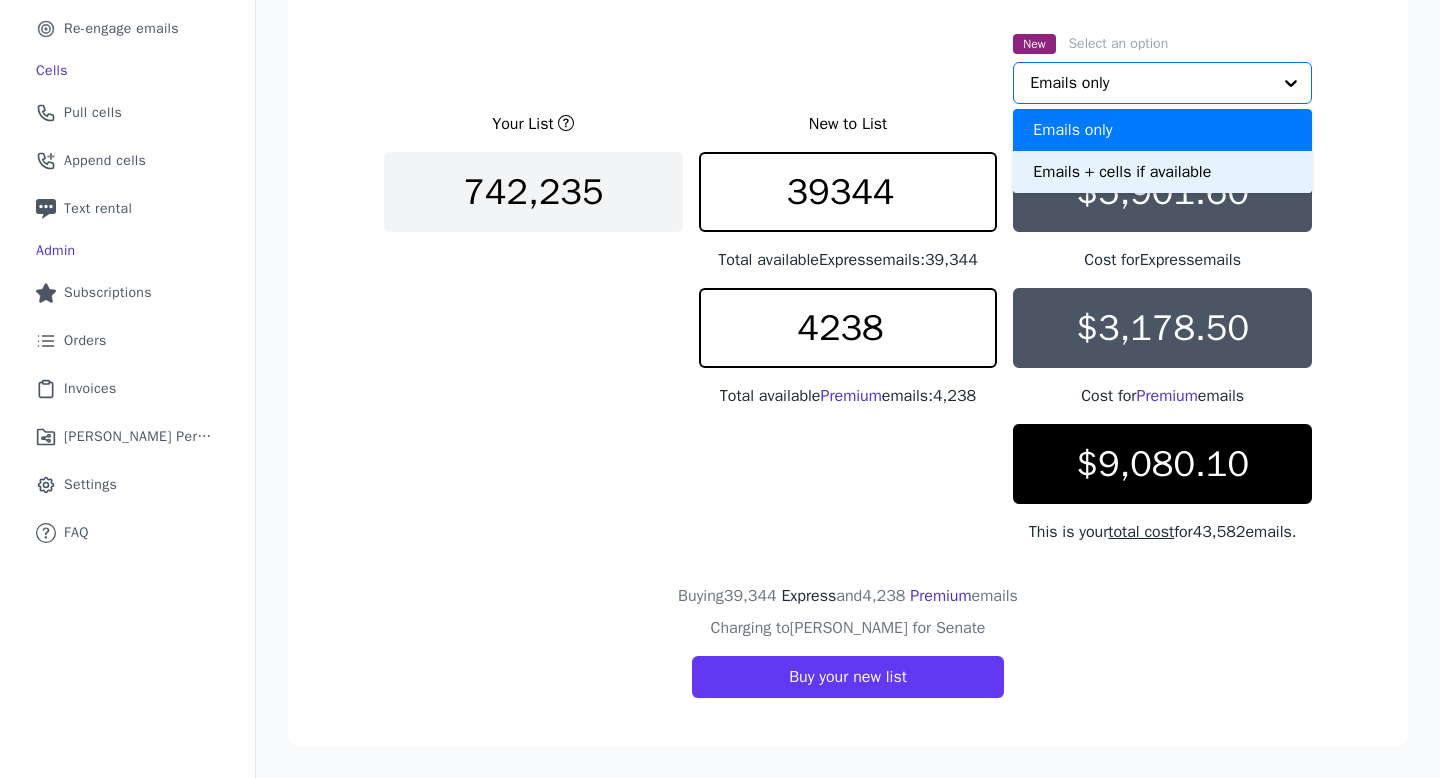 click on "Emails + cells if available" at bounding box center (1162, 172) 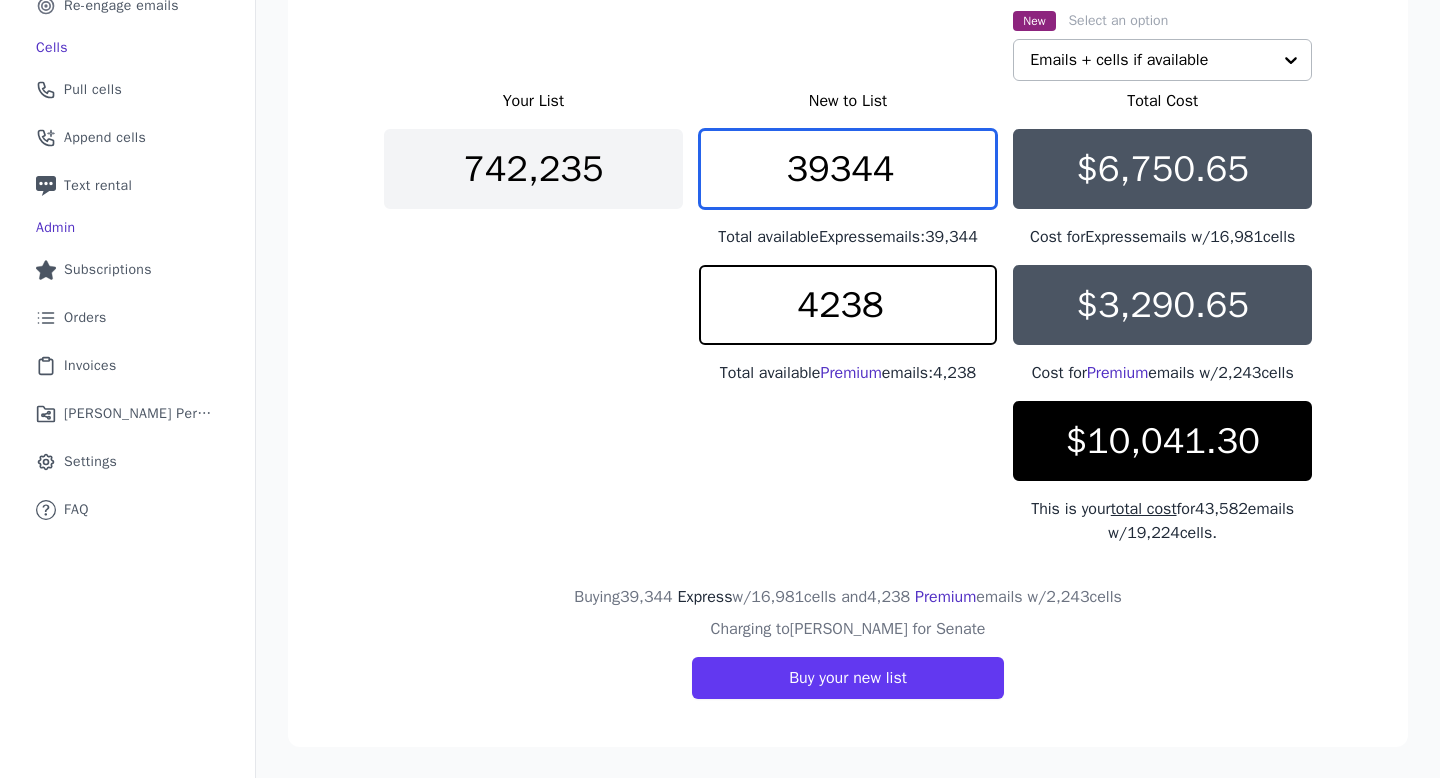drag, startPoint x: 907, startPoint y: 173, endPoint x: 783, endPoint y: 175, distance: 124.01613 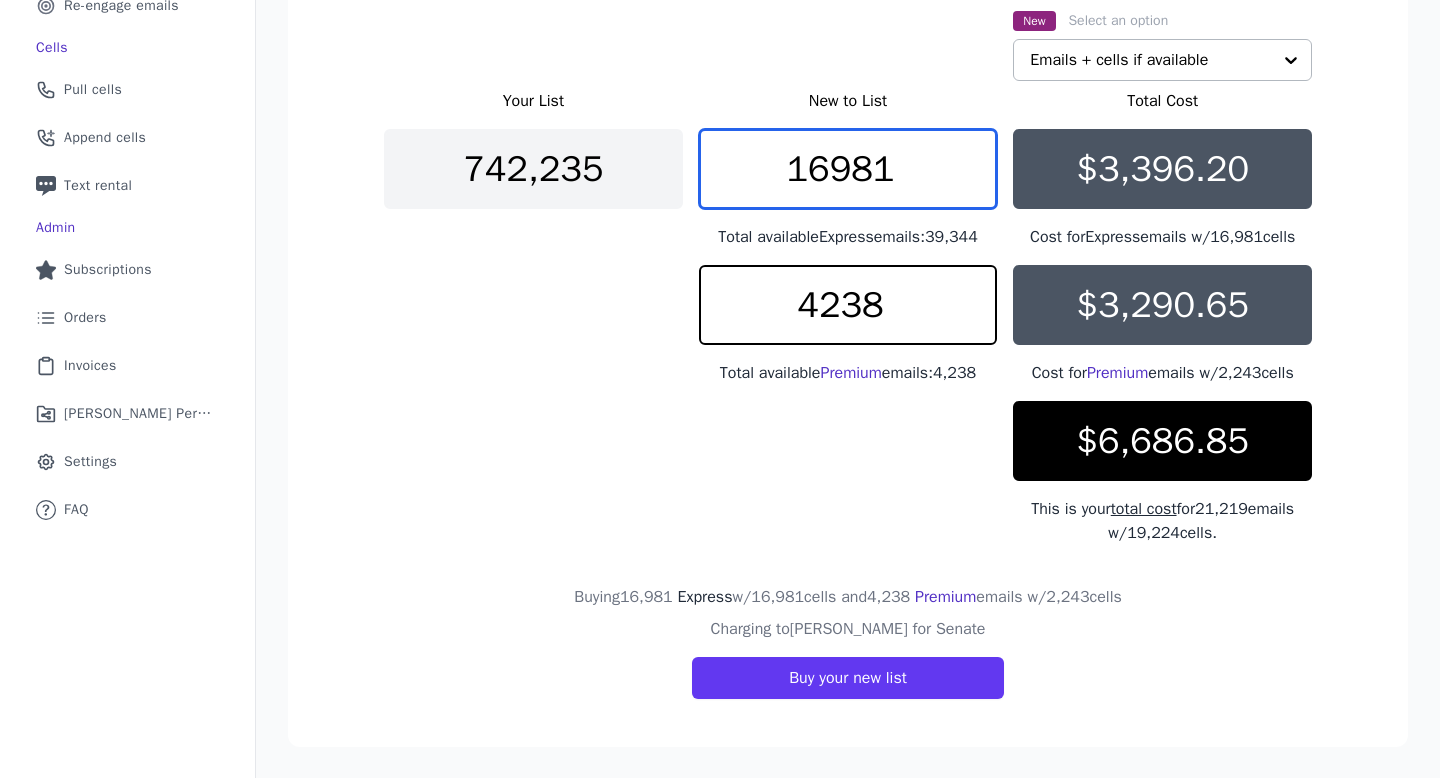 type on "16981" 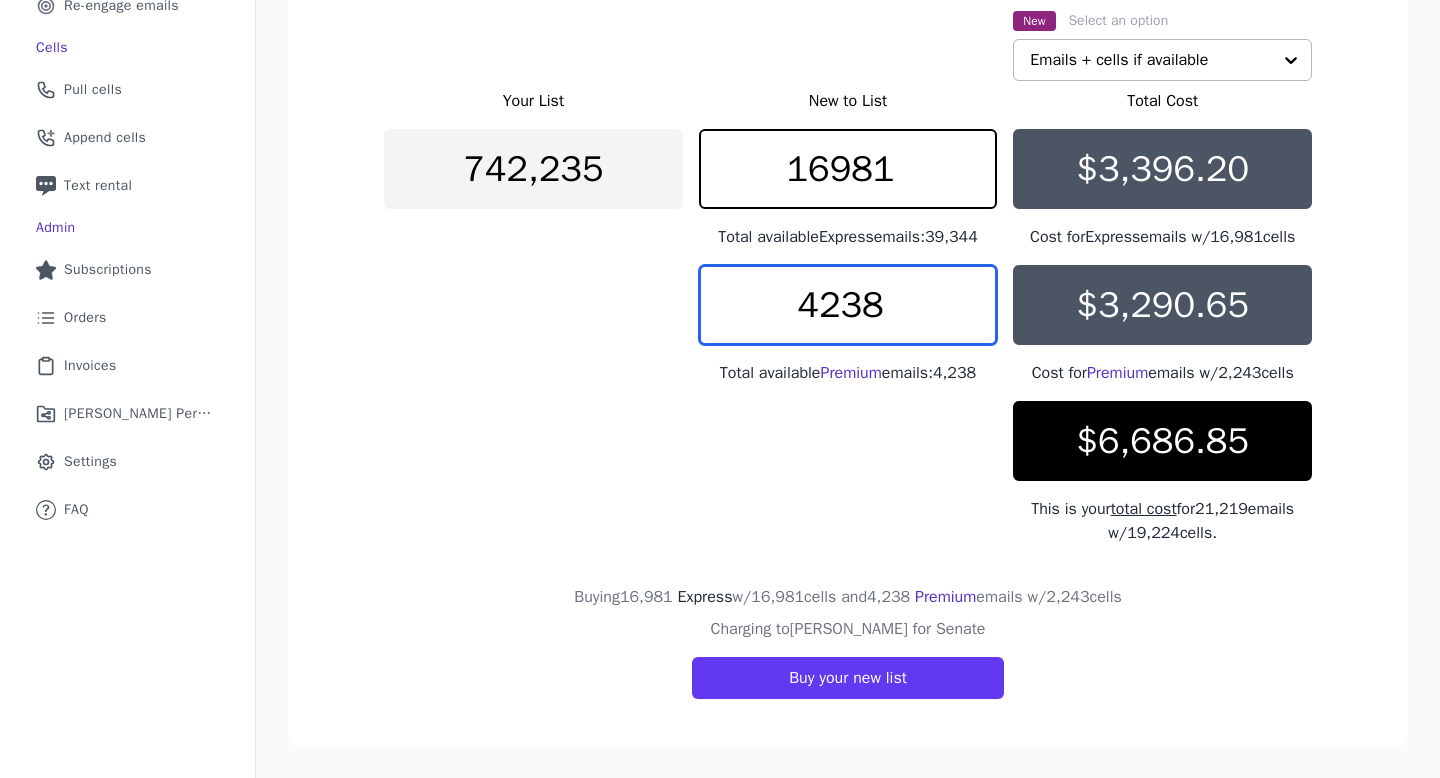 drag, startPoint x: 930, startPoint y: 295, endPoint x: 773, endPoint y: 298, distance: 157.02866 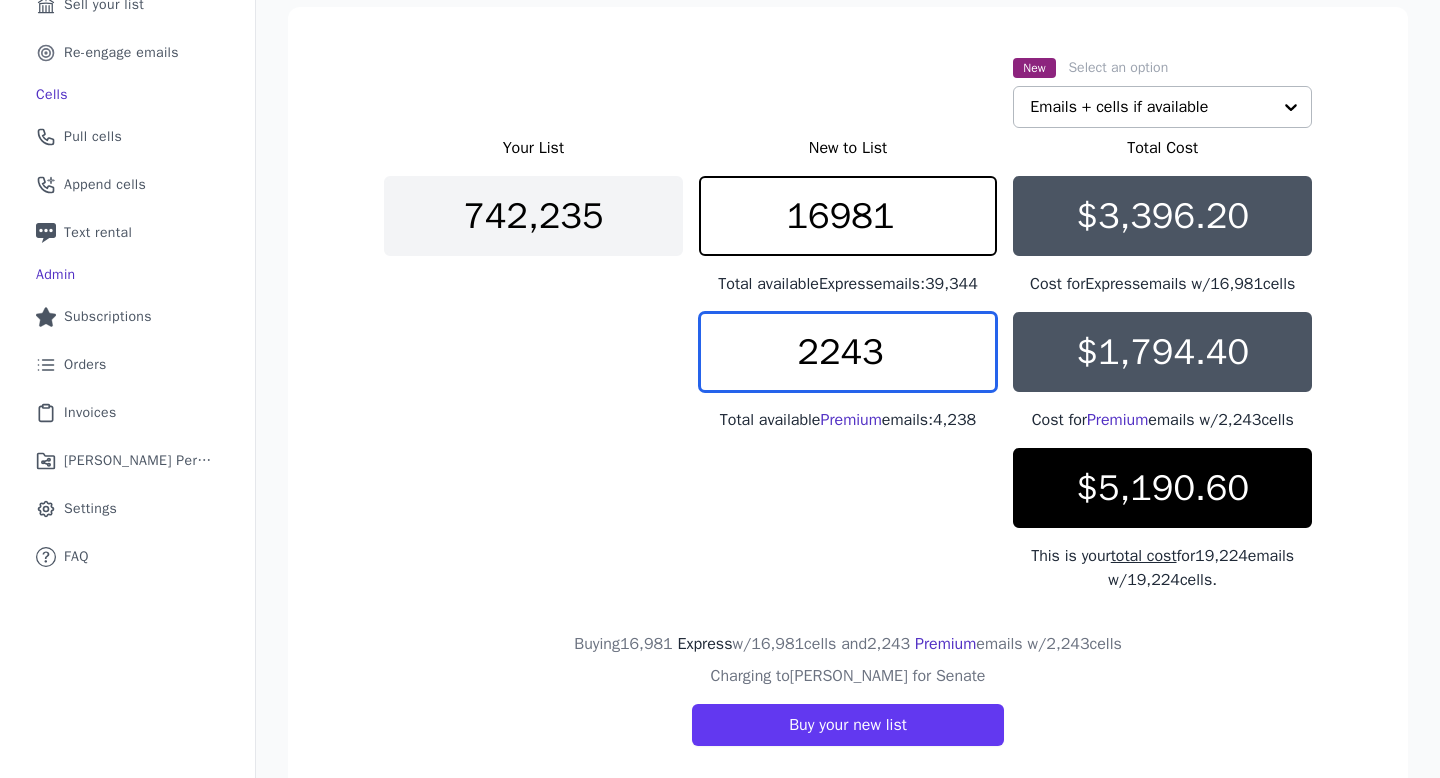 scroll, scrollTop: 339, scrollLeft: 0, axis: vertical 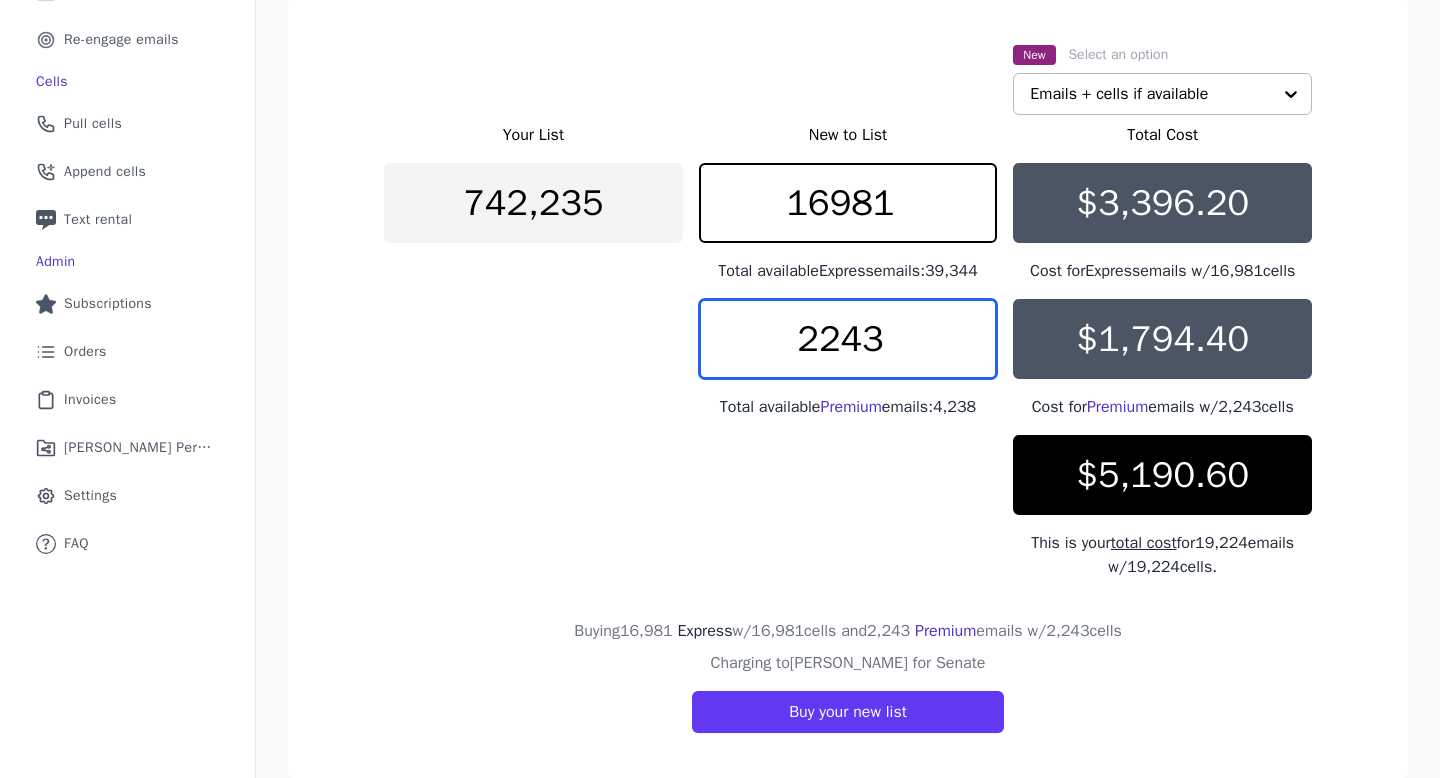 type on "2243" 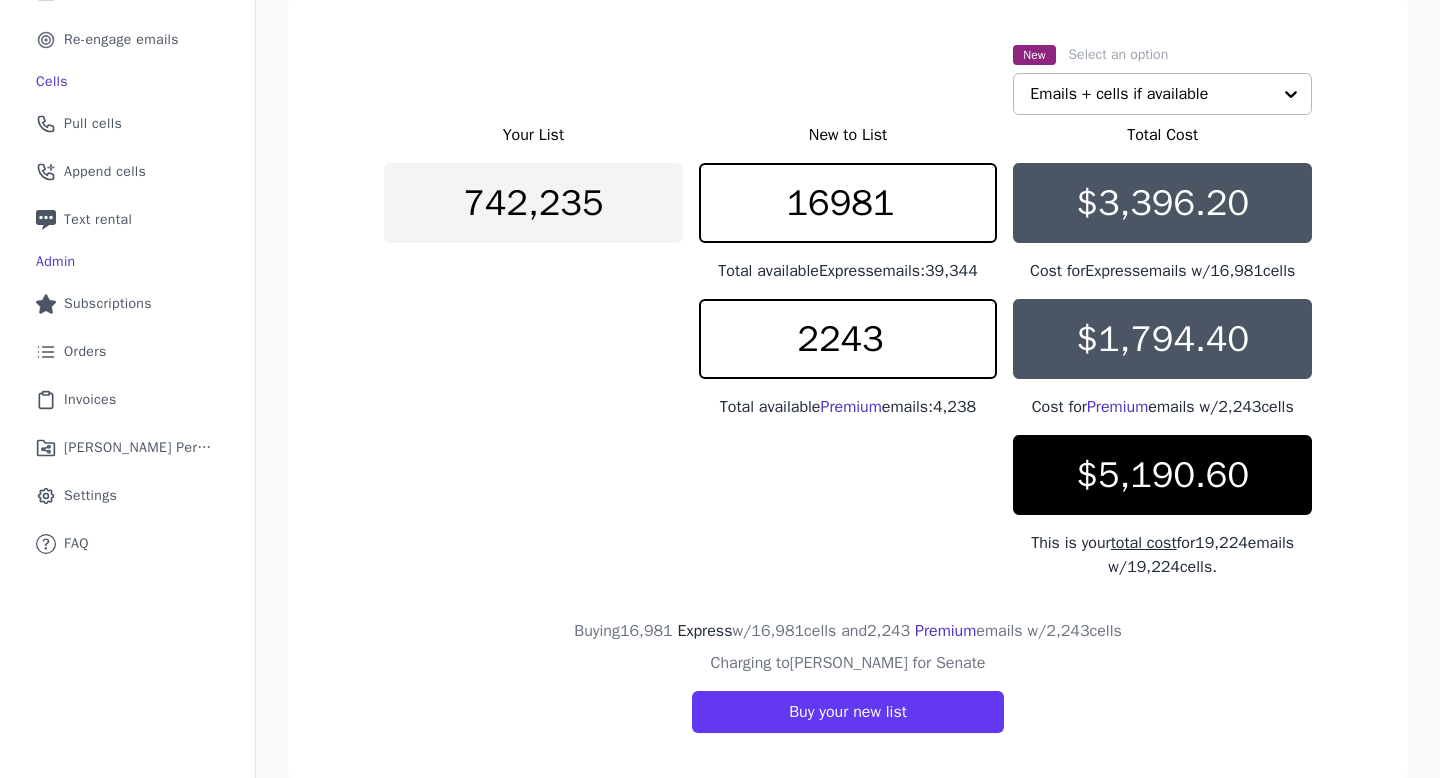 click on "New   Select an option         Emails + cells if available               Your List   New to List   Total Cost   742,235   16981   Total available  Express  emails:  39,344   $3,396.20   Cost for  Express  emails w/  16,981  cells   2243   Total available  Premium
emails:  4,238   $1,794.40   Cost for  Premium  emails w/  2,243
cells     $5,190.60   This is your  total cost  for  19,224
emails w/  19,224  cells.         Buying  16,981   Express  w/  16,981  cells and
2,243   Premium  emails w/  2,243
cells
Charging to  Mallory McMorrow for Senate   Buy your new list" at bounding box center (848, 387) 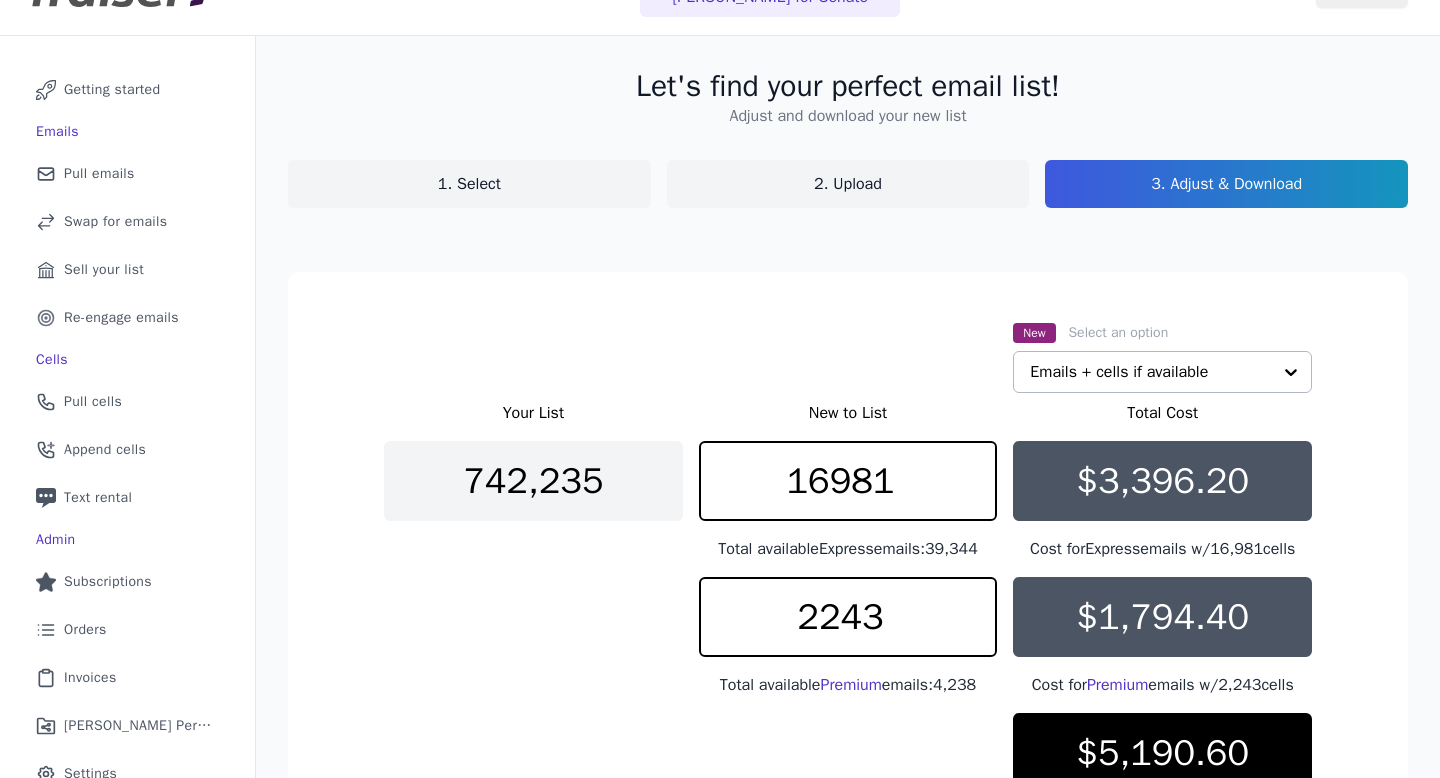 scroll, scrollTop: 0, scrollLeft: 0, axis: both 